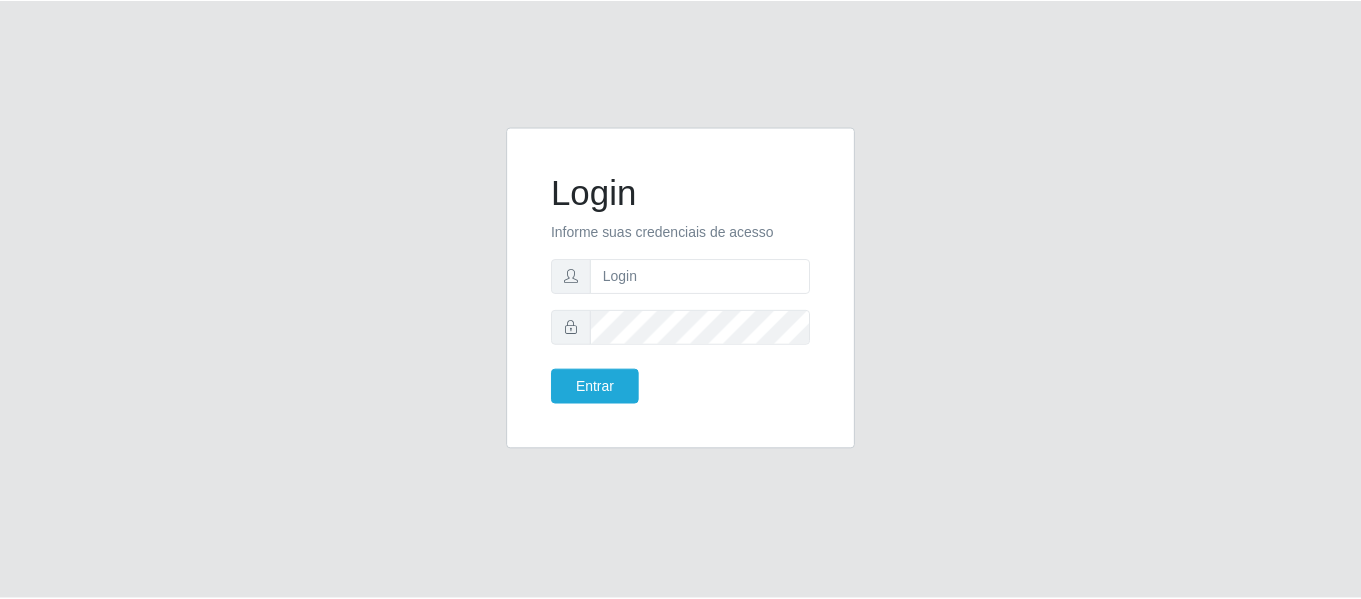 scroll, scrollTop: 0, scrollLeft: 0, axis: both 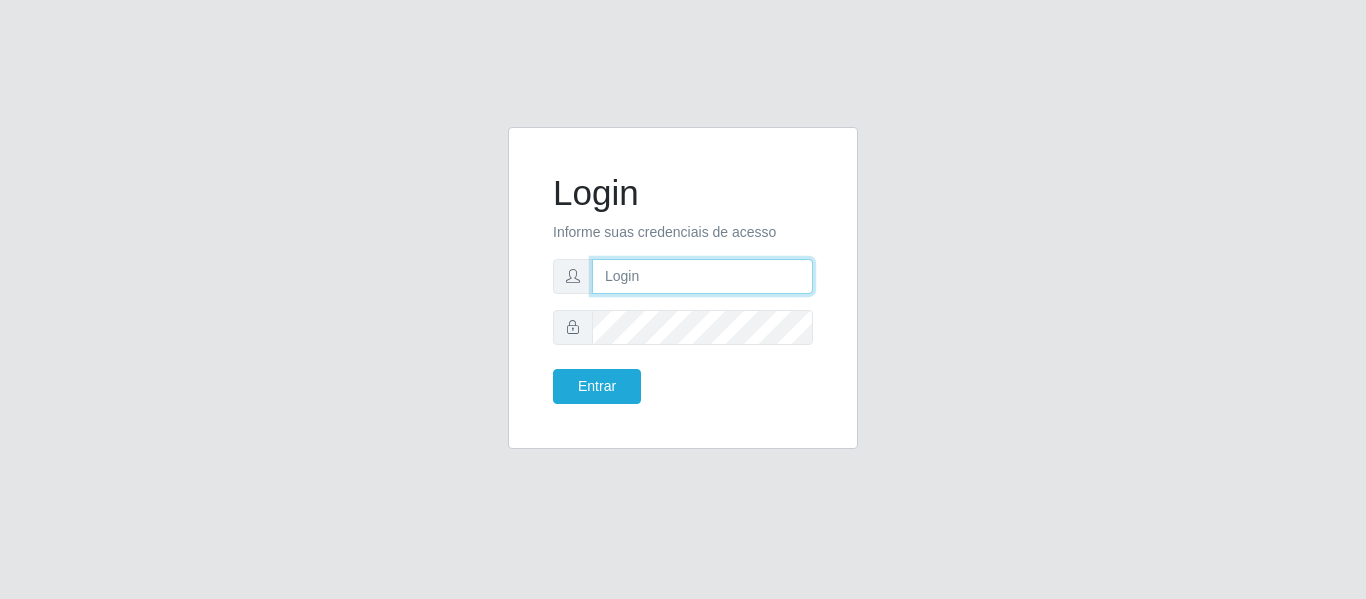 click at bounding box center (702, 276) 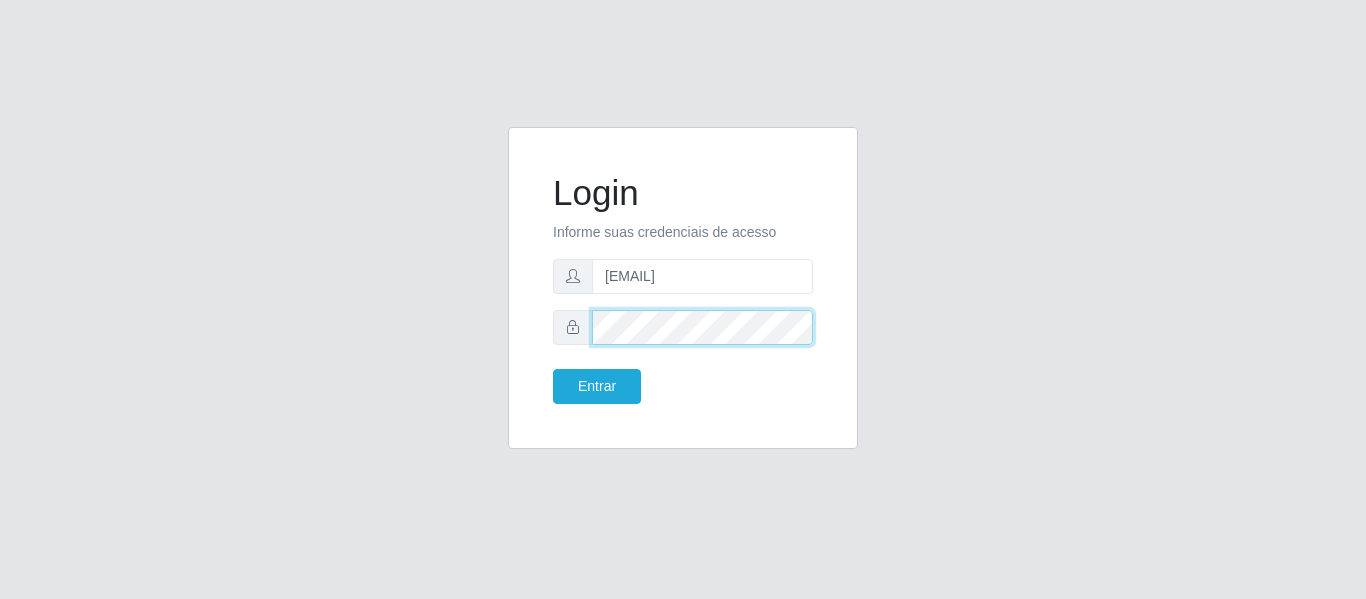 click on "Entrar" at bounding box center [597, 386] 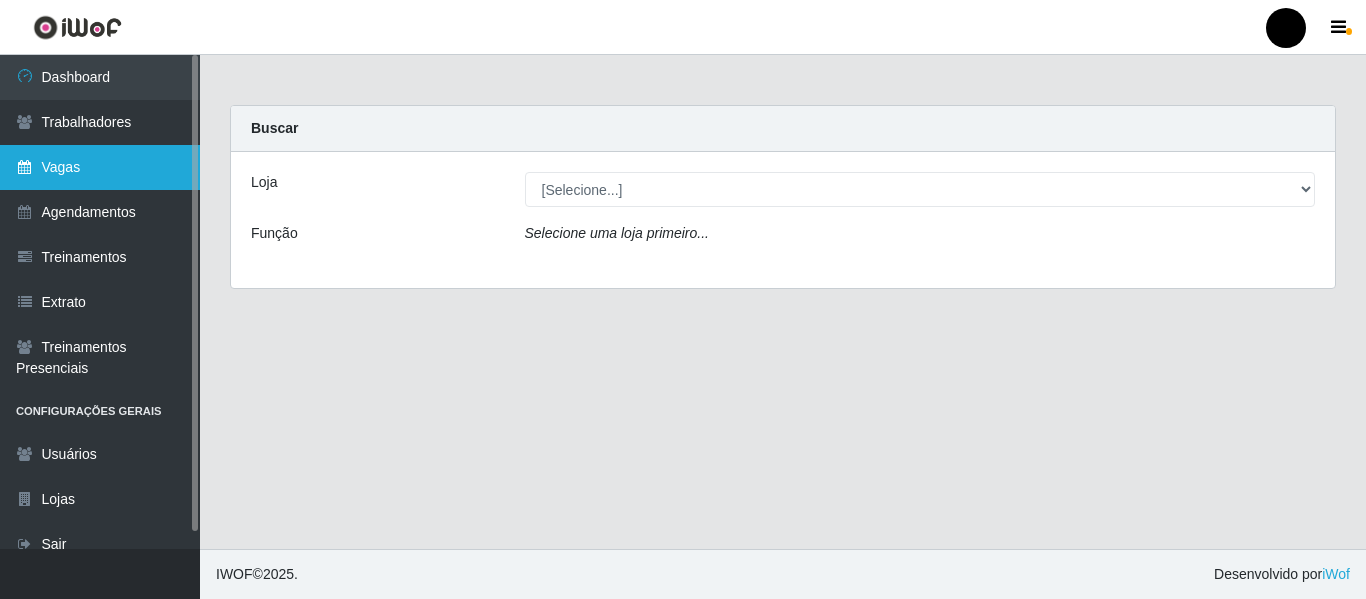 click on "Vagas" at bounding box center [100, 167] 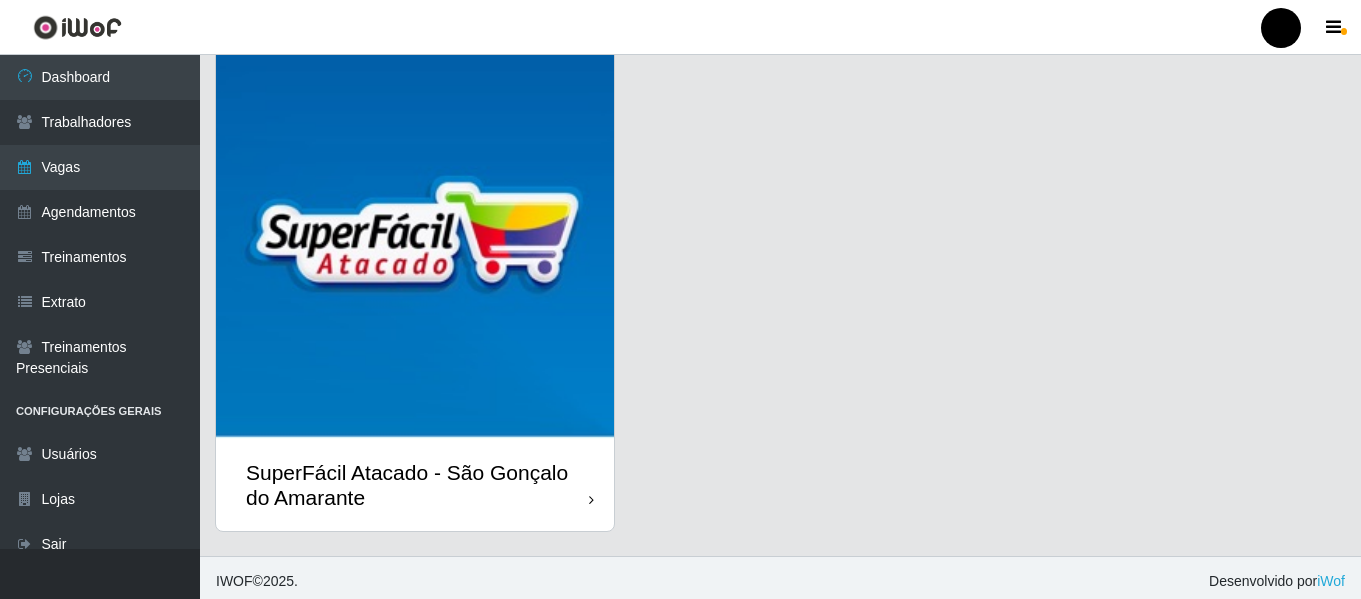 scroll, scrollTop: 580, scrollLeft: 0, axis: vertical 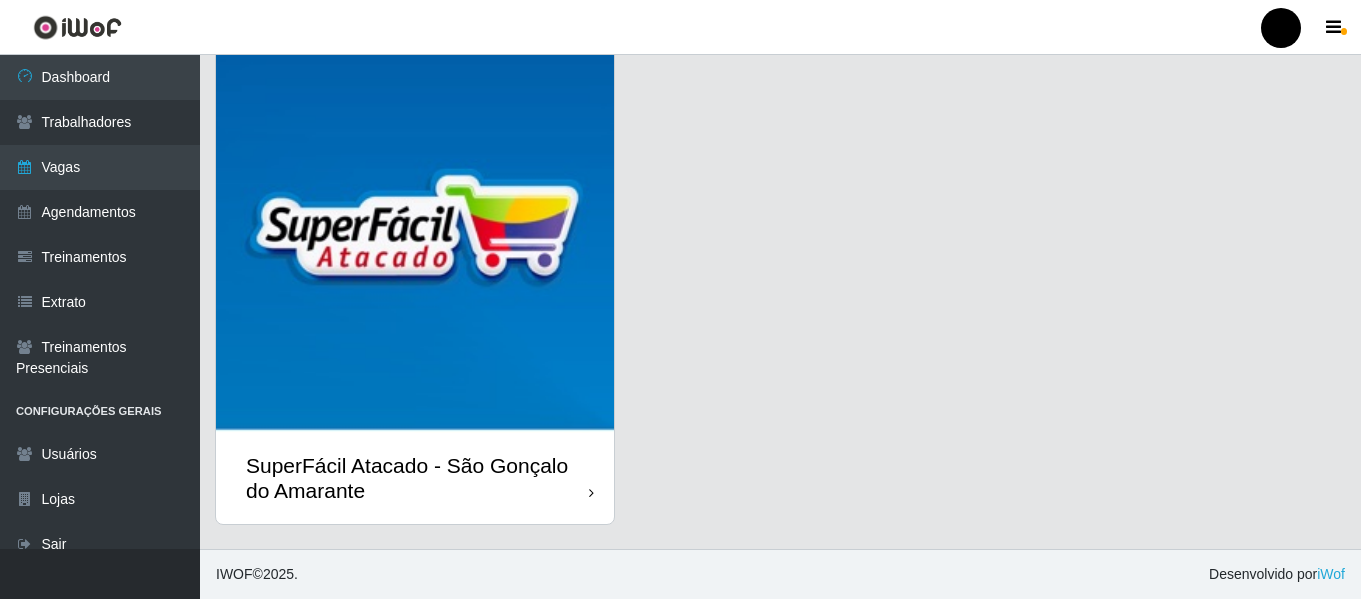 click on "SuperFácil Atacado - São Gonçalo do Amarante" at bounding box center (417, 478) 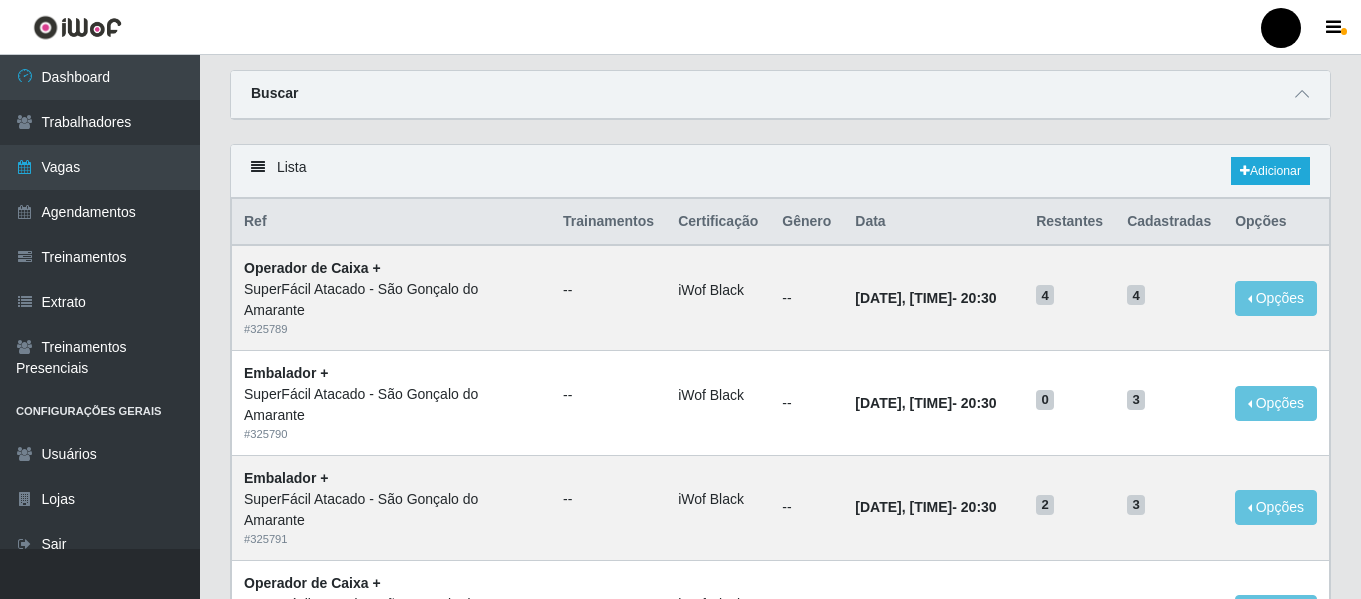scroll, scrollTop: 100, scrollLeft: 0, axis: vertical 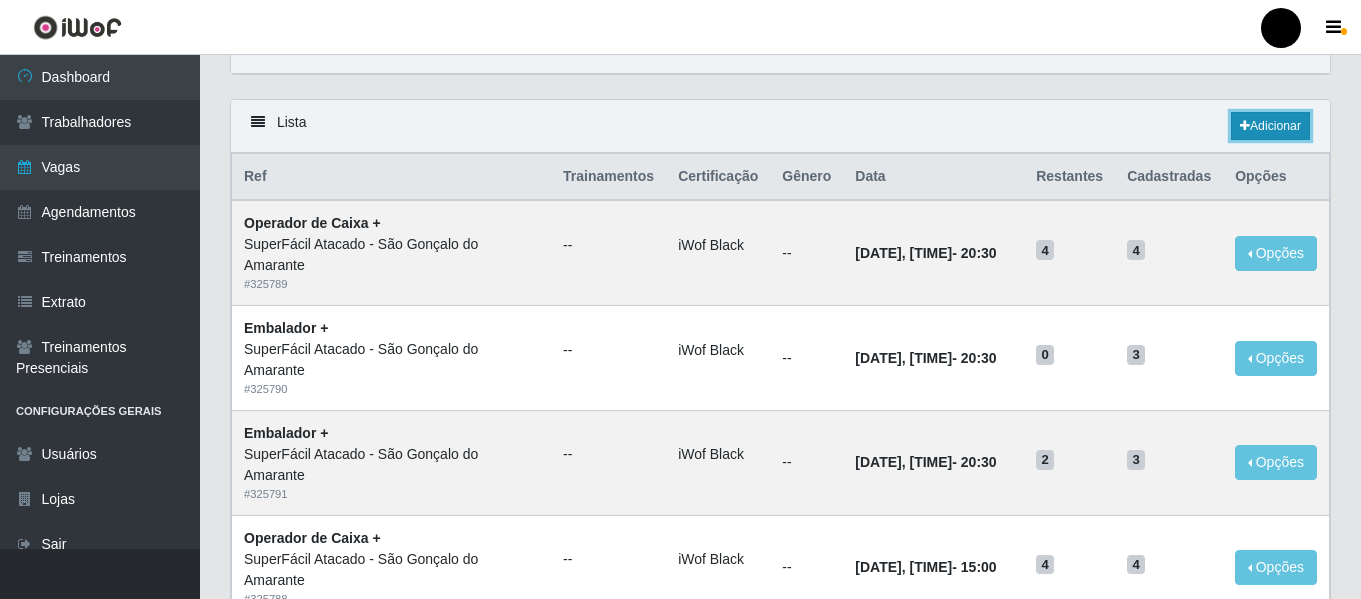 click at bounding box center [1245, 126] 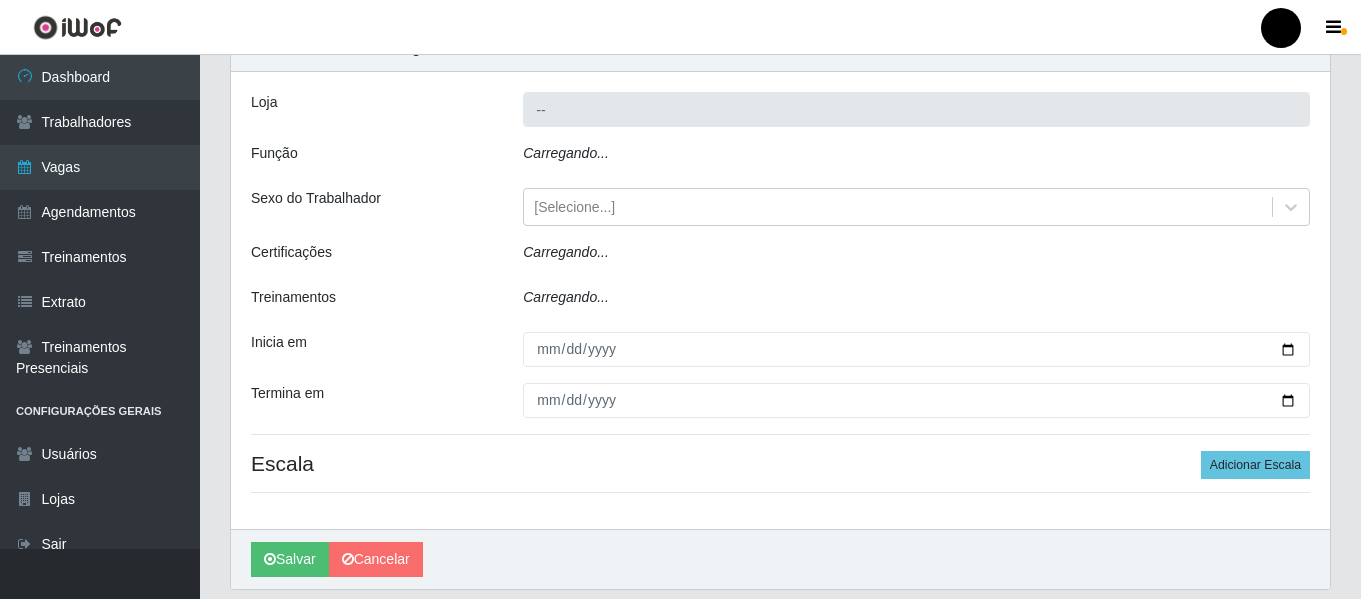 scroll, scrollTop: 0, scrollLeft: 0, axis: both 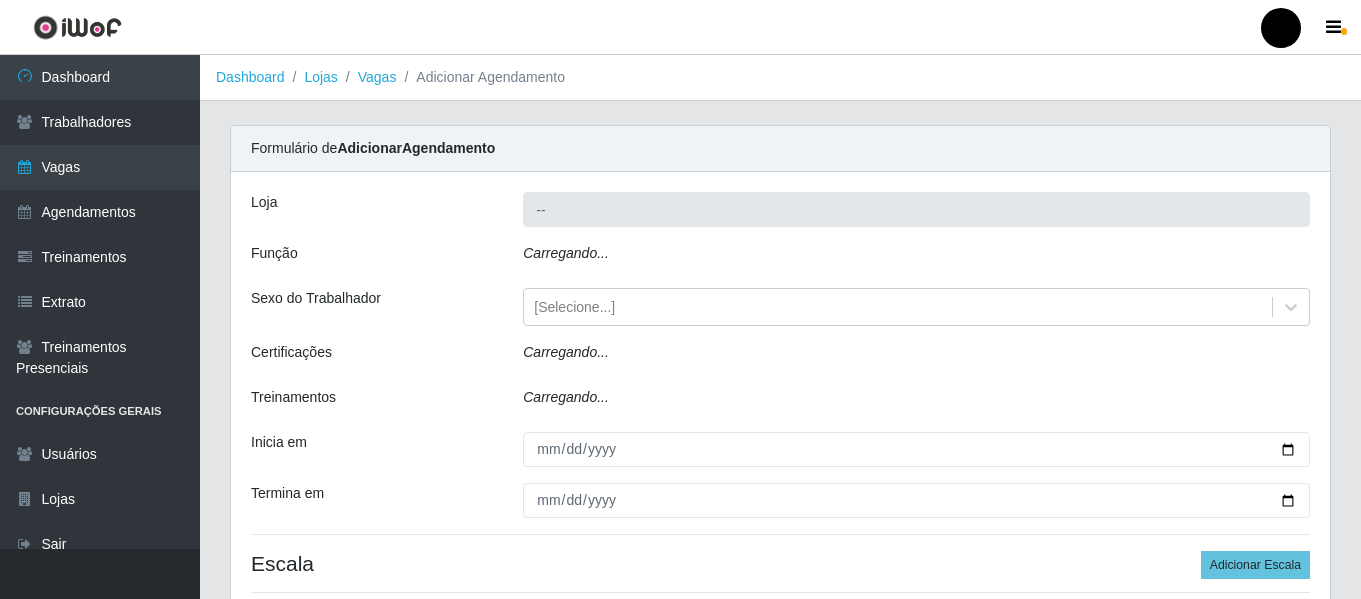 type on "SuperFácil Atacado - São Gonçalo do Amarante" 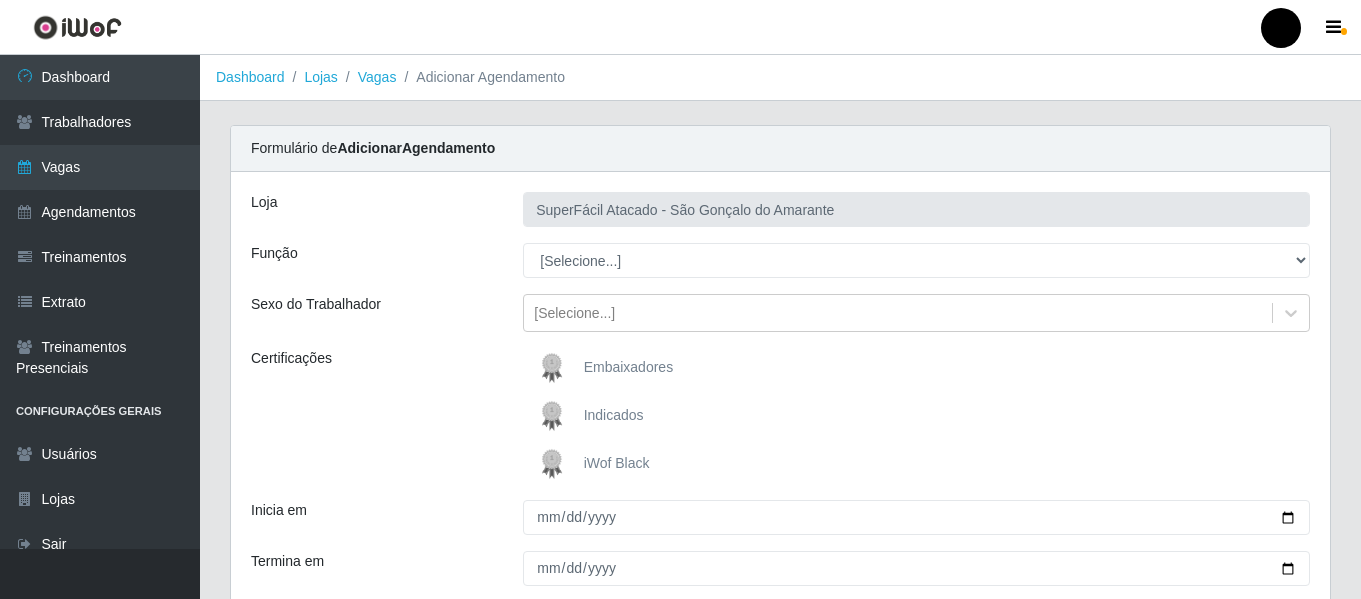 click on "iWof Black" at bounding box center (591, 464) 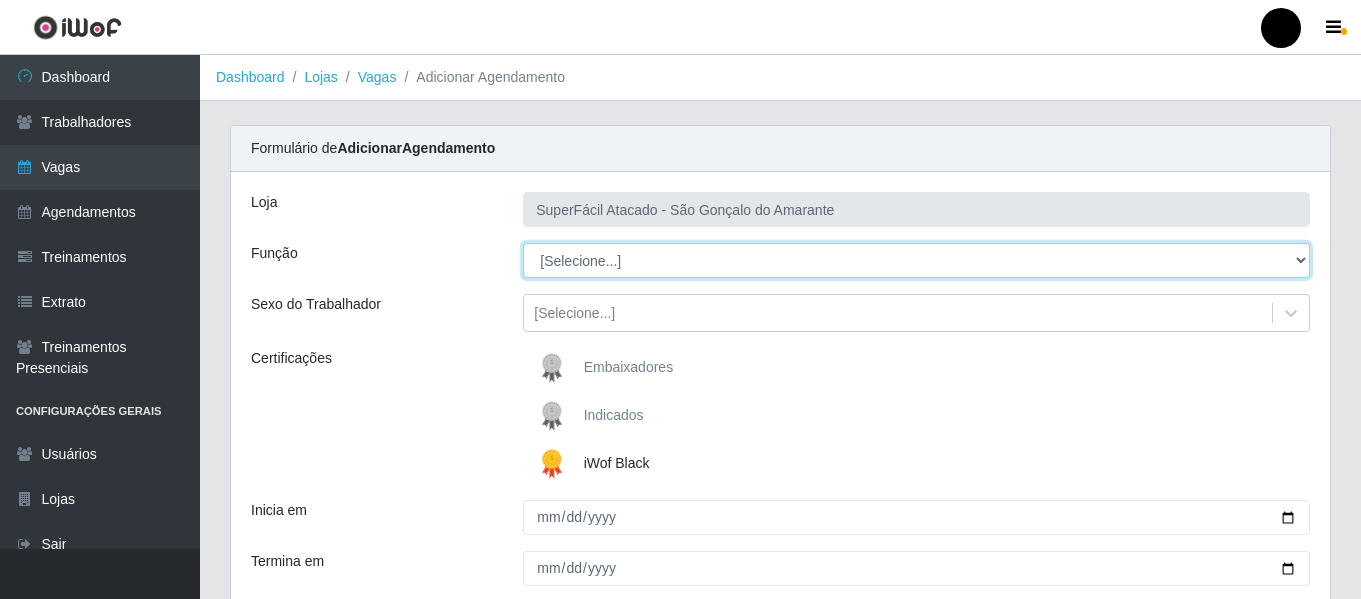 click on "[Selecione...] Auxiliar de Estacionamento Auxiliar de Estacionamento + Auxiliar de Estacionamento ++ Balconista de Padaria  Balconista de Padaria + Embalador Embalador + Embalador ++ Operador de Caixa Operador de Caixa + Operador de Caixa ++ Repositor de Hortifruti Repositor de Hortifruti + Repositor de Hortifruti ++" at bounding box center (916, 260) 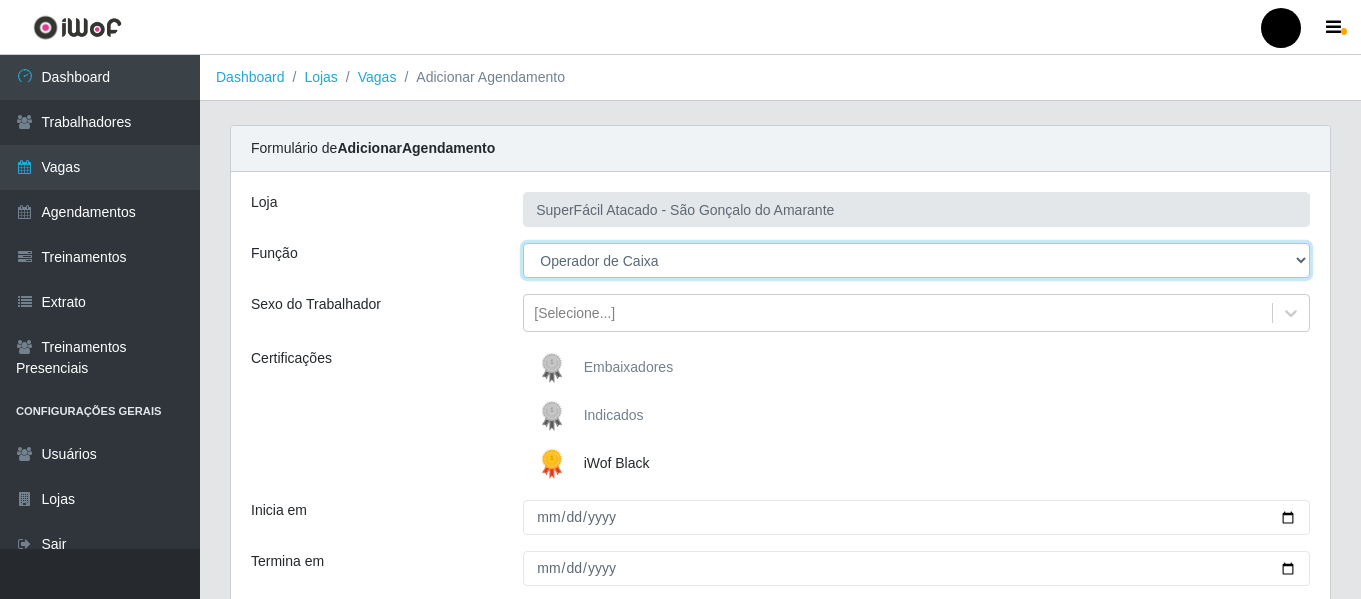 click on "[Selecione...] Auxiliar de Estacionamento Auxiliar de Estacionamento + Auxiliar de Estacionamento ++ Balconista de Padaria  Balconista de Padaria + Embalador Embalador + Embalador ++ Operador de Caixa Operador de Caixa + Operador de Caixa ++ Repositor de Hortifruti Repositor de Hortifruti + Repositor de Hortifruti ++" at bounding box center (916, 260) 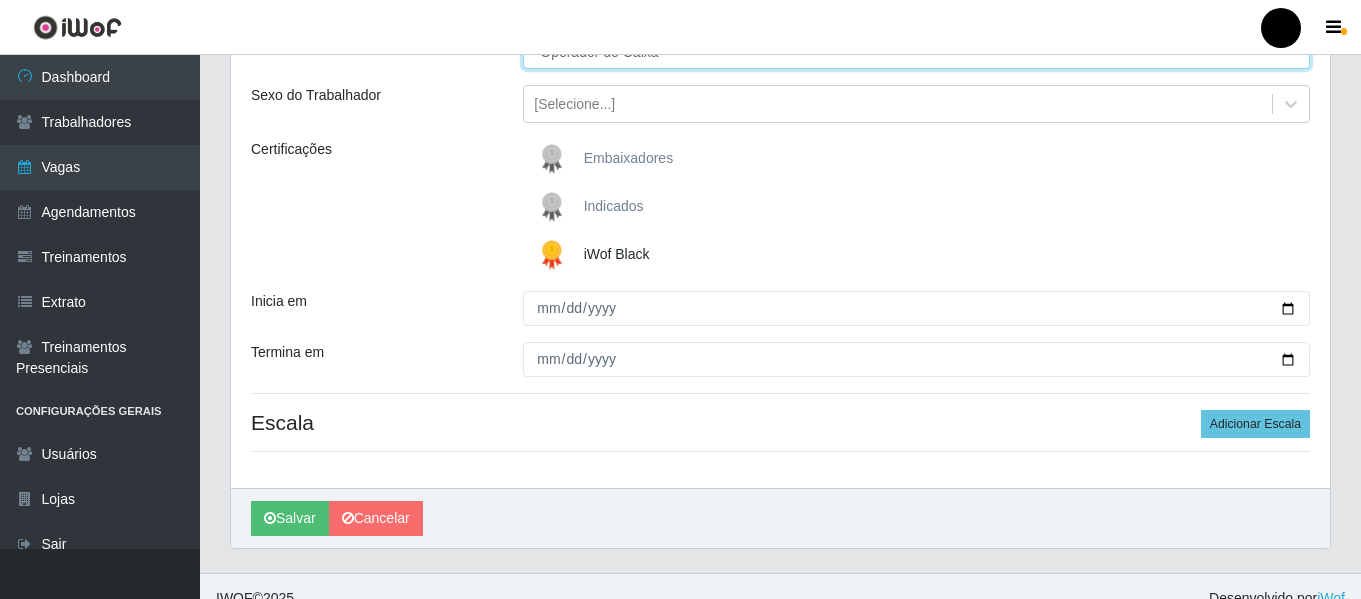 scroll, scrollTop: 233, scrollLeft: 0, axis: vertical 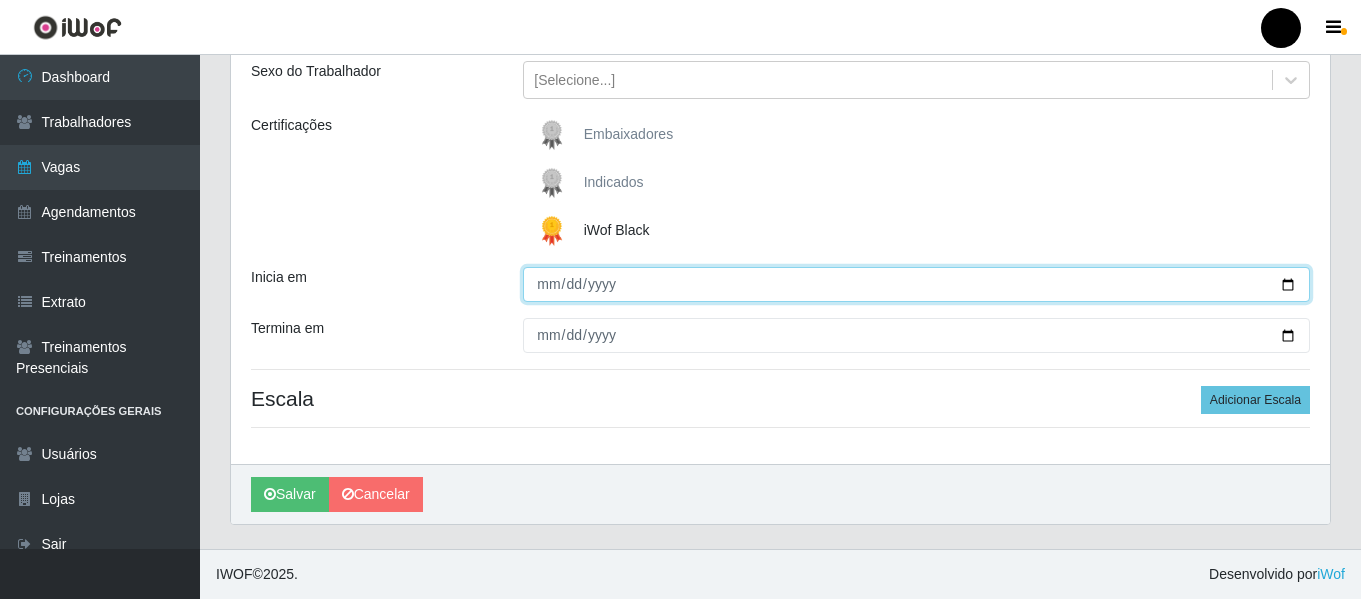 click on "Inicia em" at bounding box center (916, 284) 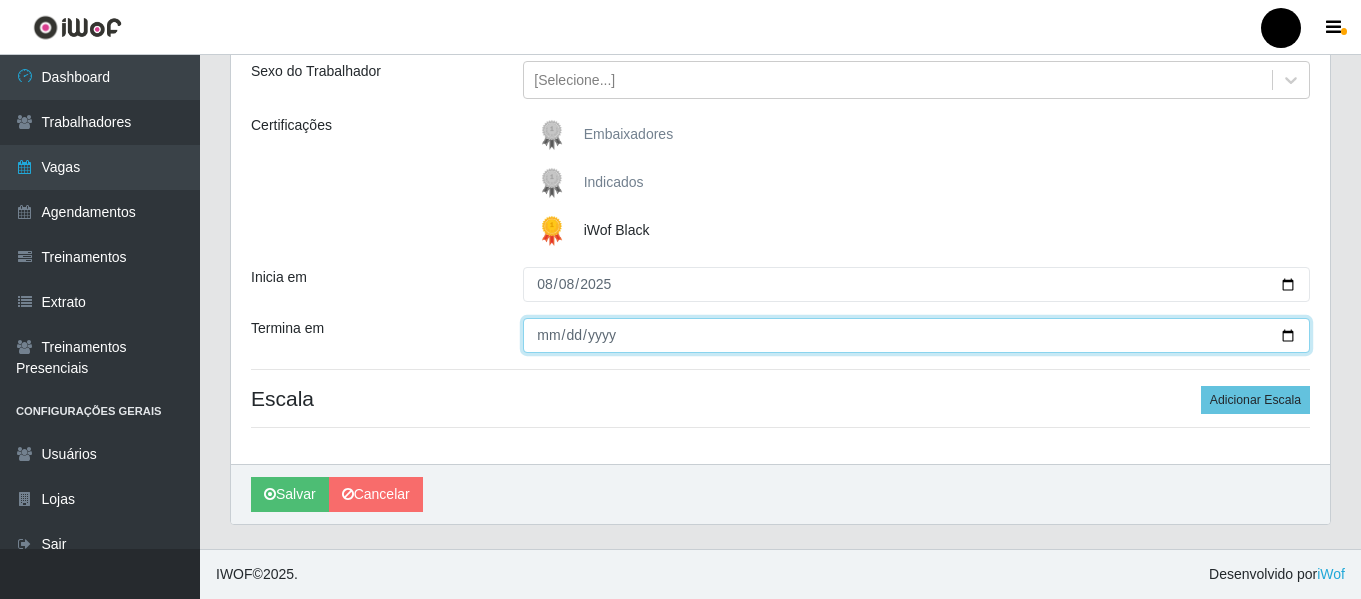 click on "Termina em" at bounding box center (916, 335) 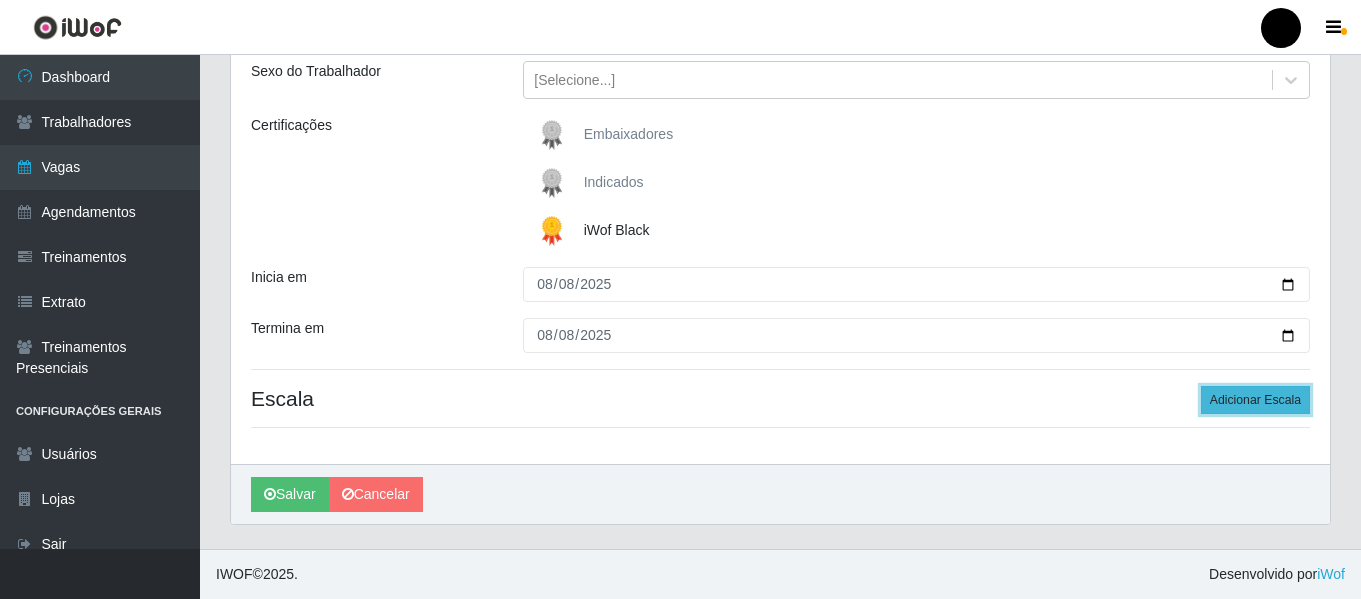 click on "Adicionar Escala" at bounding box center (1255, 400) 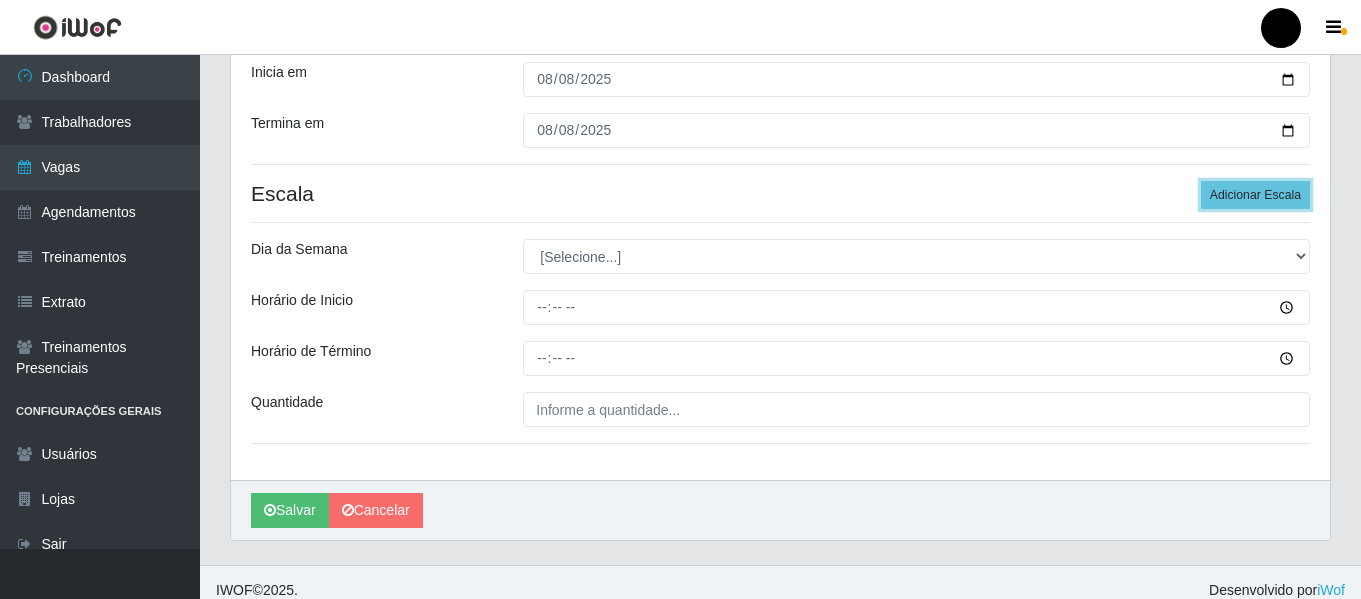 scroll, scrollTop: 454, scrollLeft: 0, axis: vertical 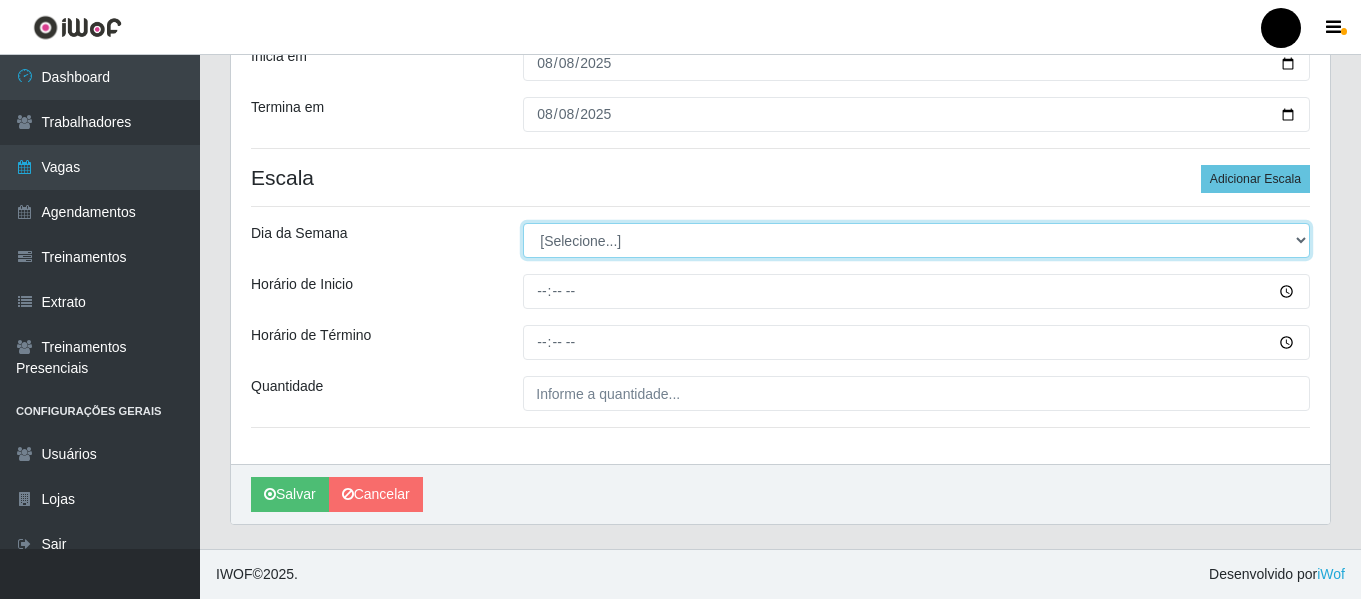 click on "[Selecione...] Segunda Terça Quarta Quinta Sexta Sábado Domingo" at bounding box center [916, 240] 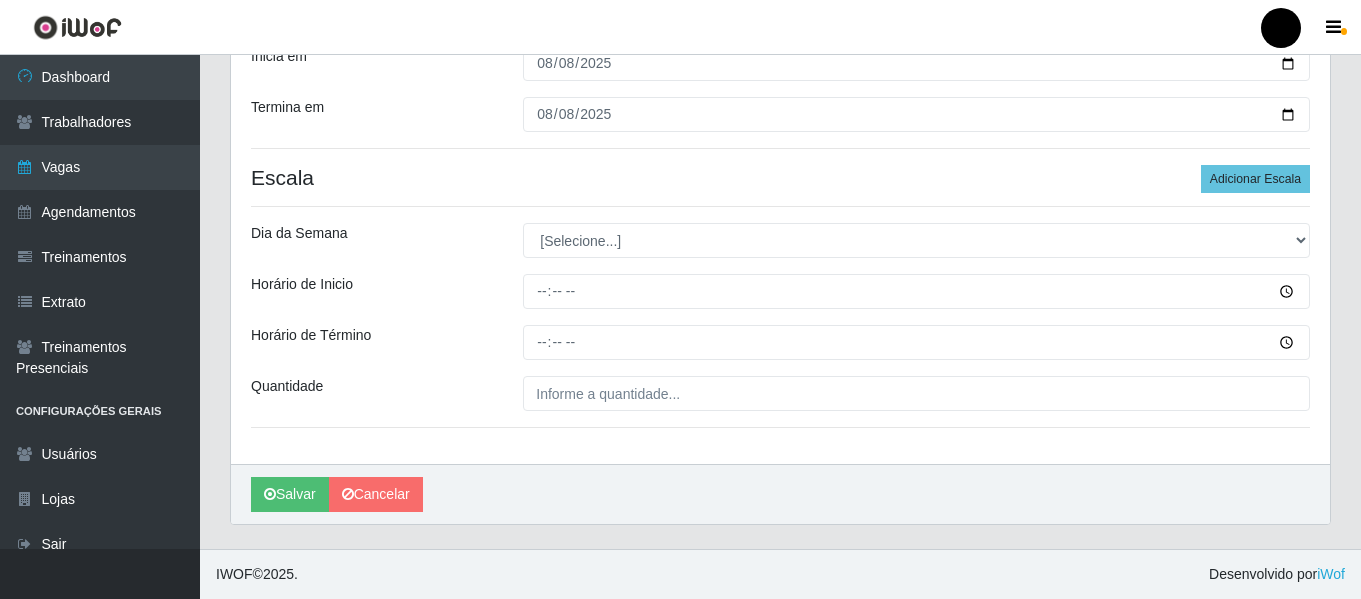 click on "Dia da Semana" at bounding box center [372, 240] 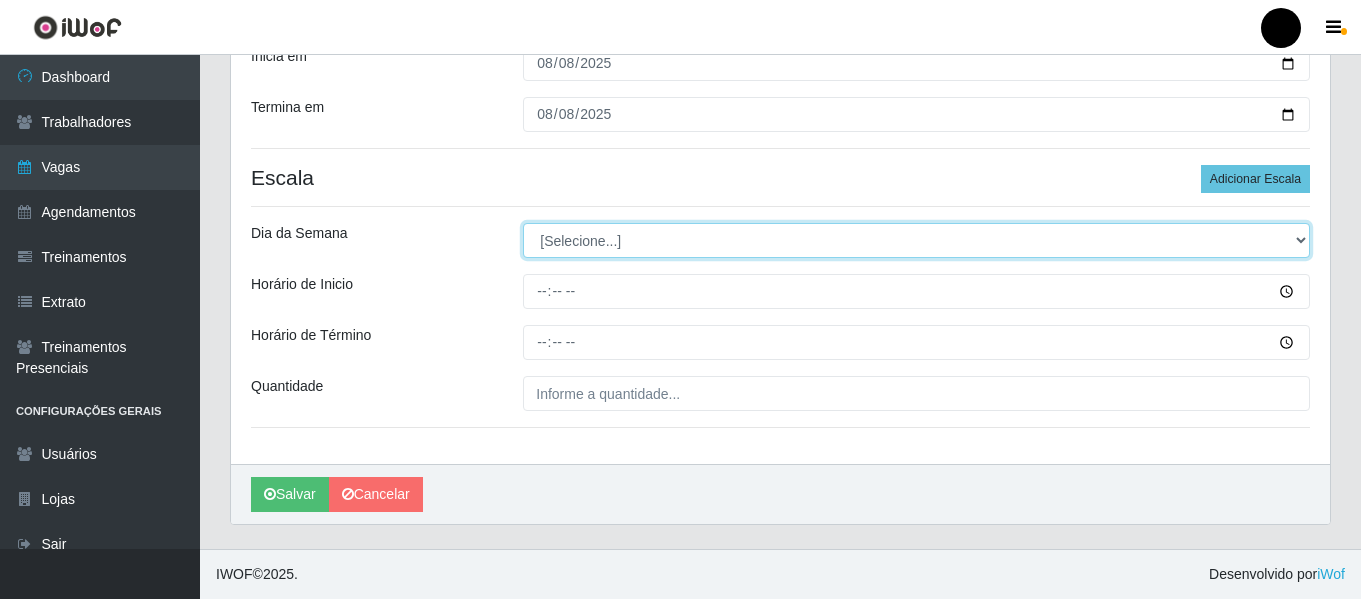 click on "[Selecione...] Segunda Terça Quarta Quinta Sexta Sábado Domingo" at bounding box center [916, 240] 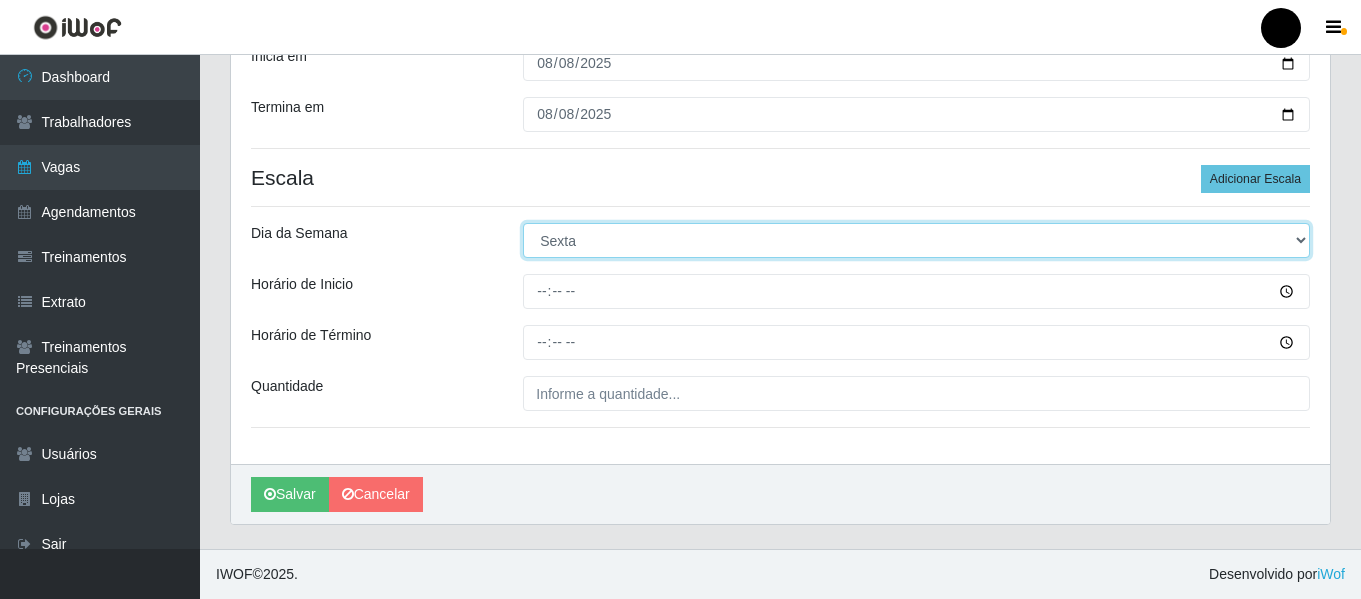 click on "[Selecione...] Segunda Terça Quarta Quinta Sexta Sábado Domingo" at bounding box center [916, 240] 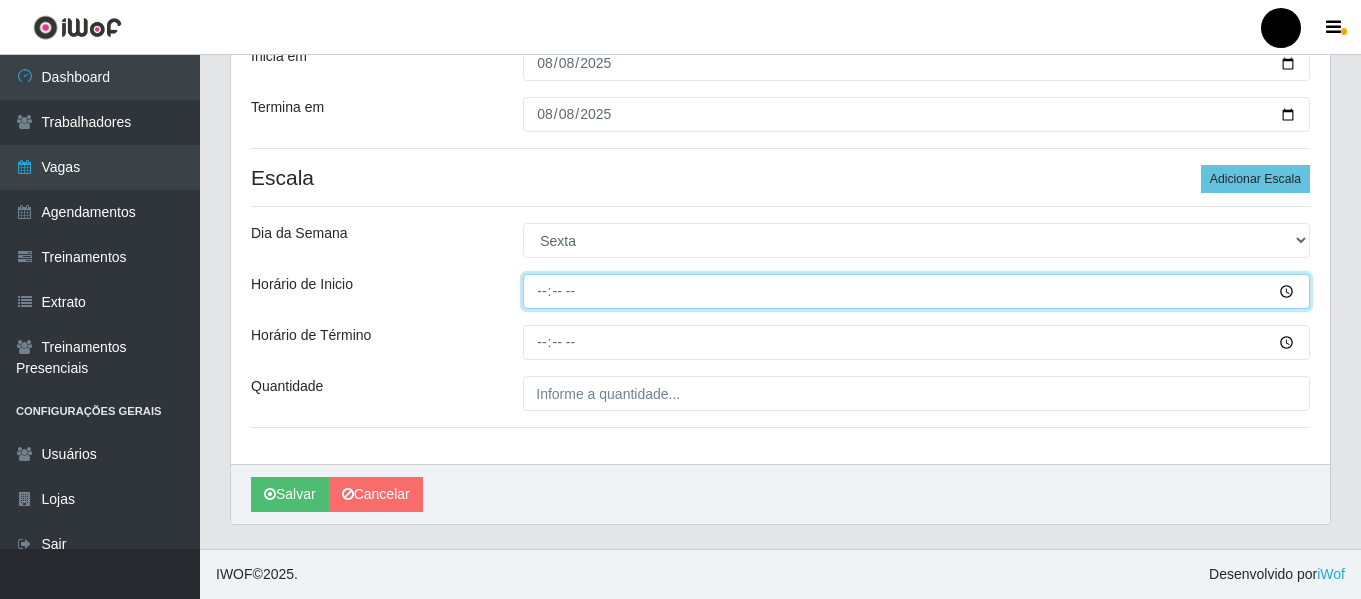 click on "Horário de Inicio" at bounding box center (916, 291) 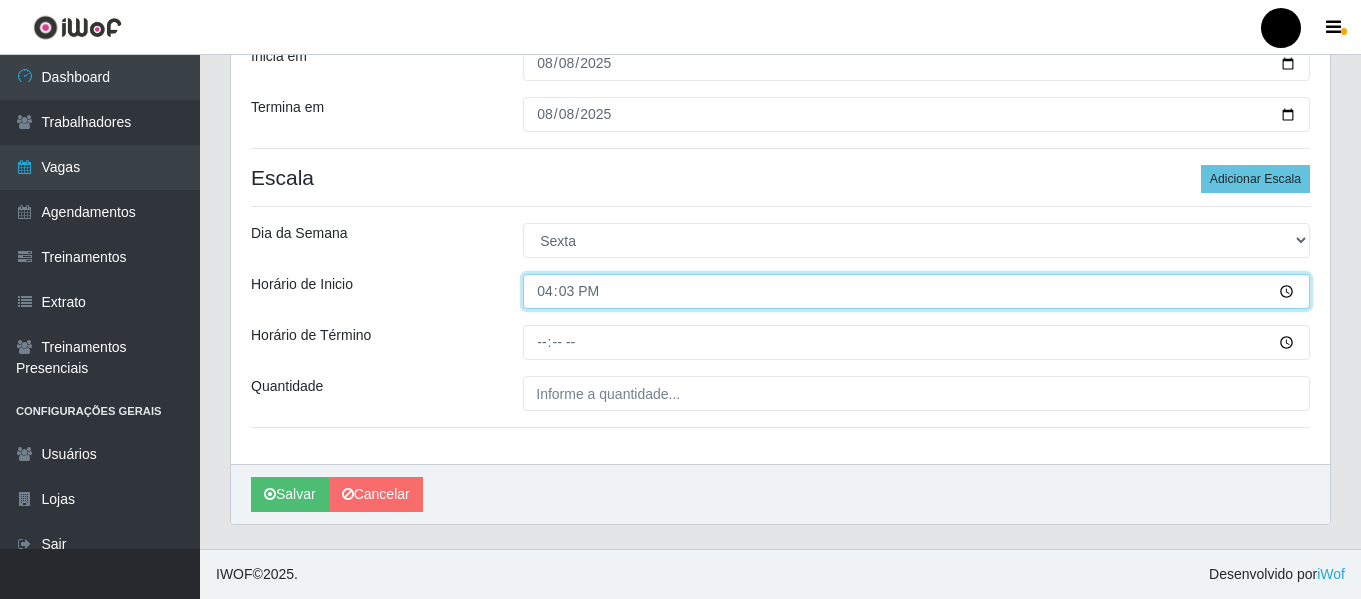 type on "16:30" 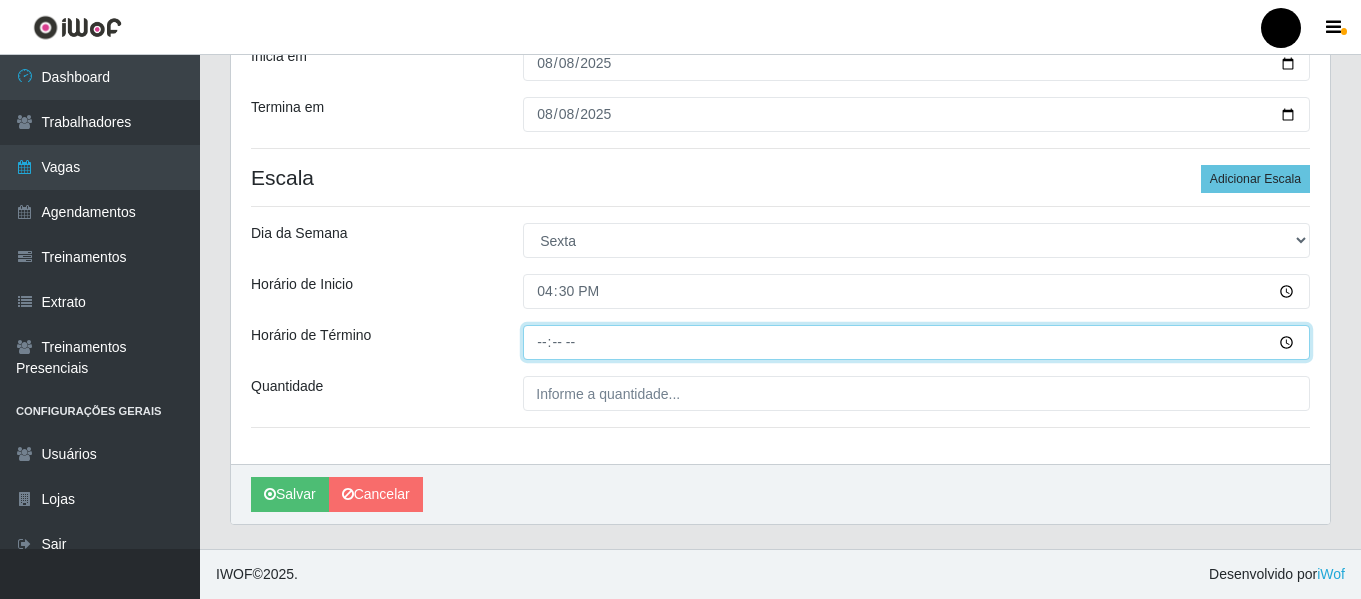 click on "Horário de Término" at bounding box center [916, 342] 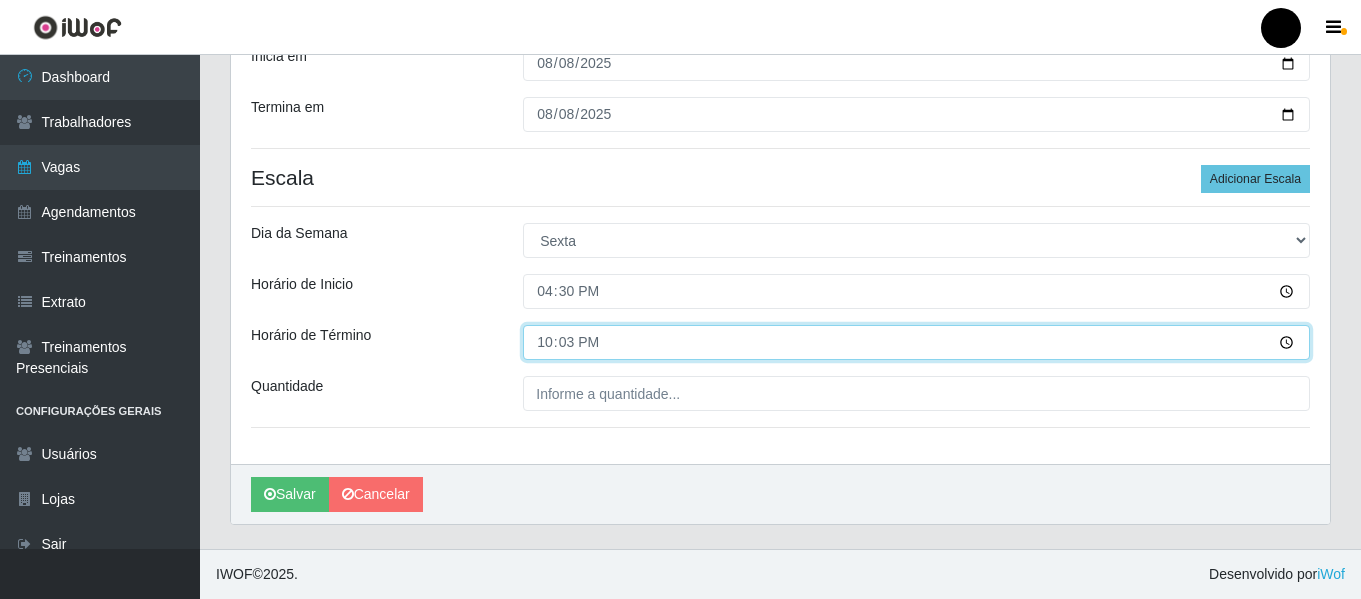 type on "22:30" 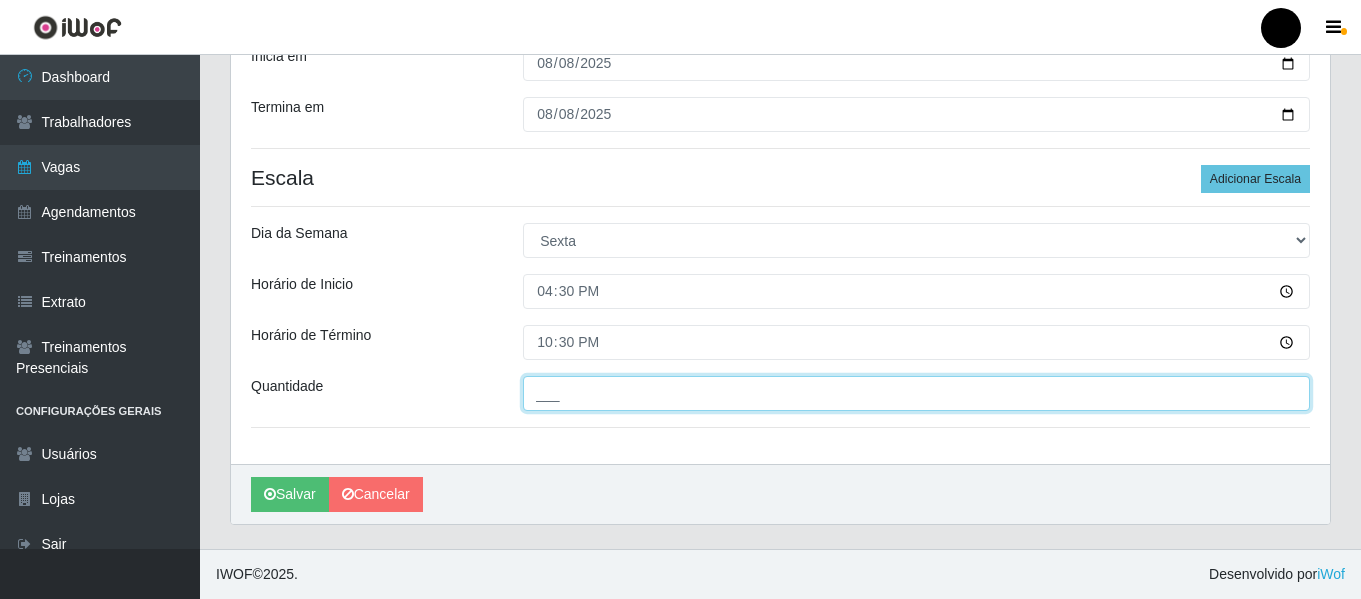 click on "___" at bounding box center [916, 393] 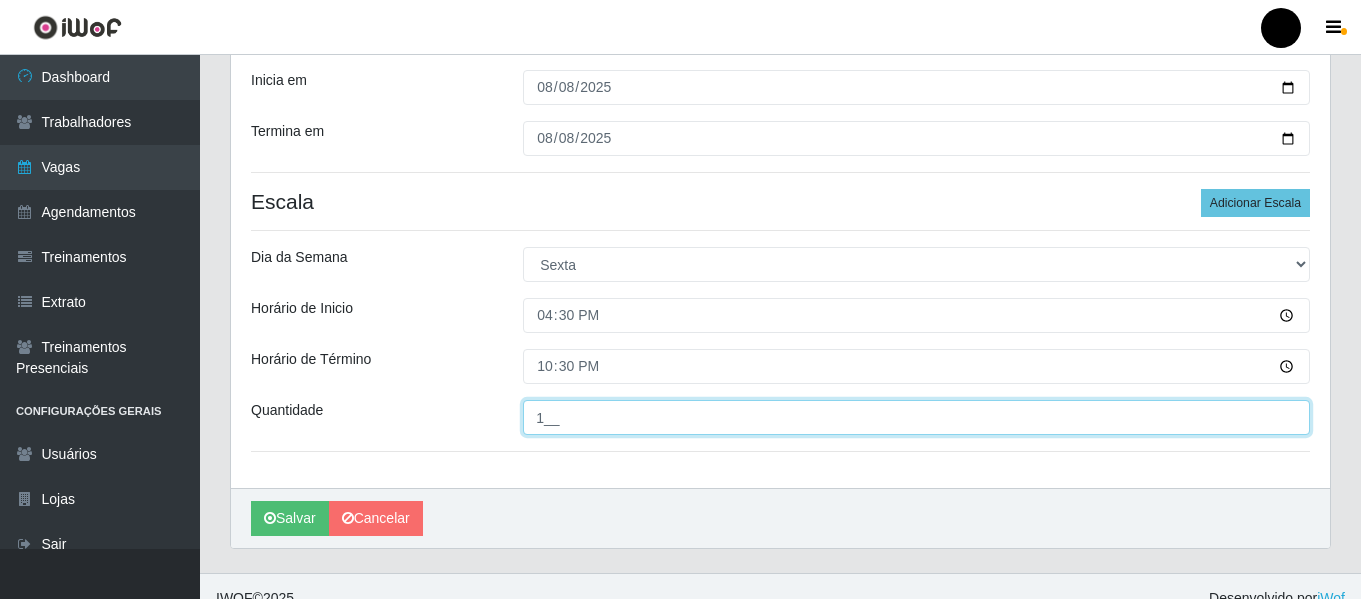scroll, scrollTop: 454, scrollLeft: 0, axis: vertical 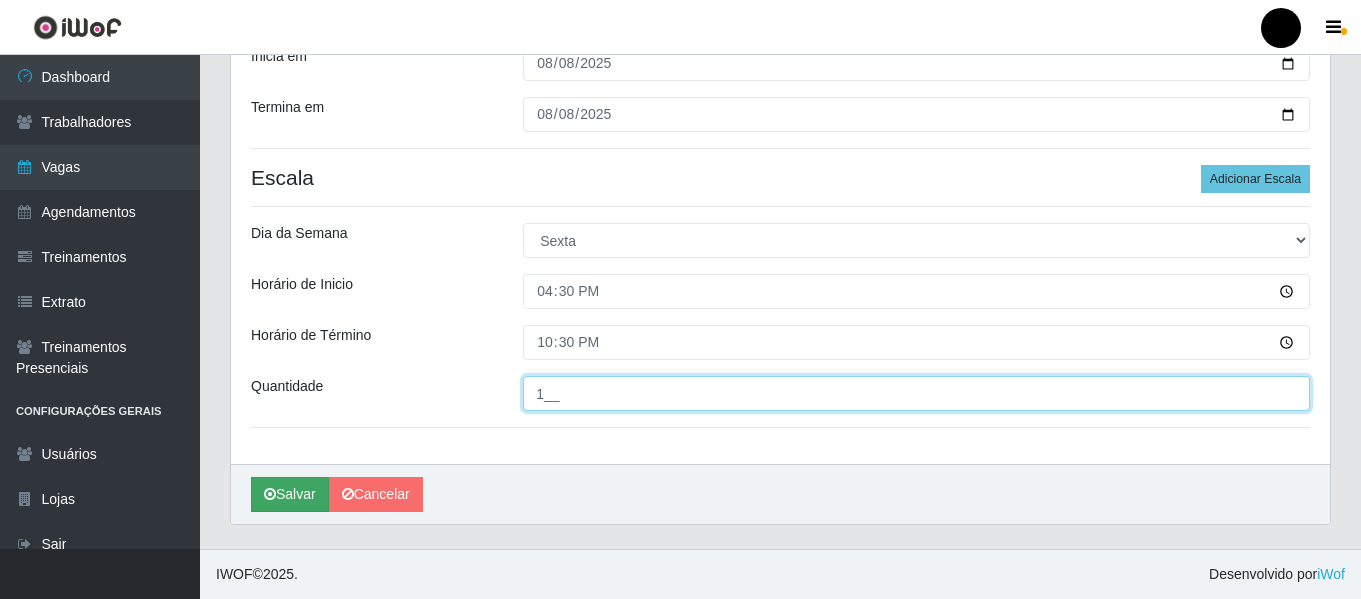 type on "1__" 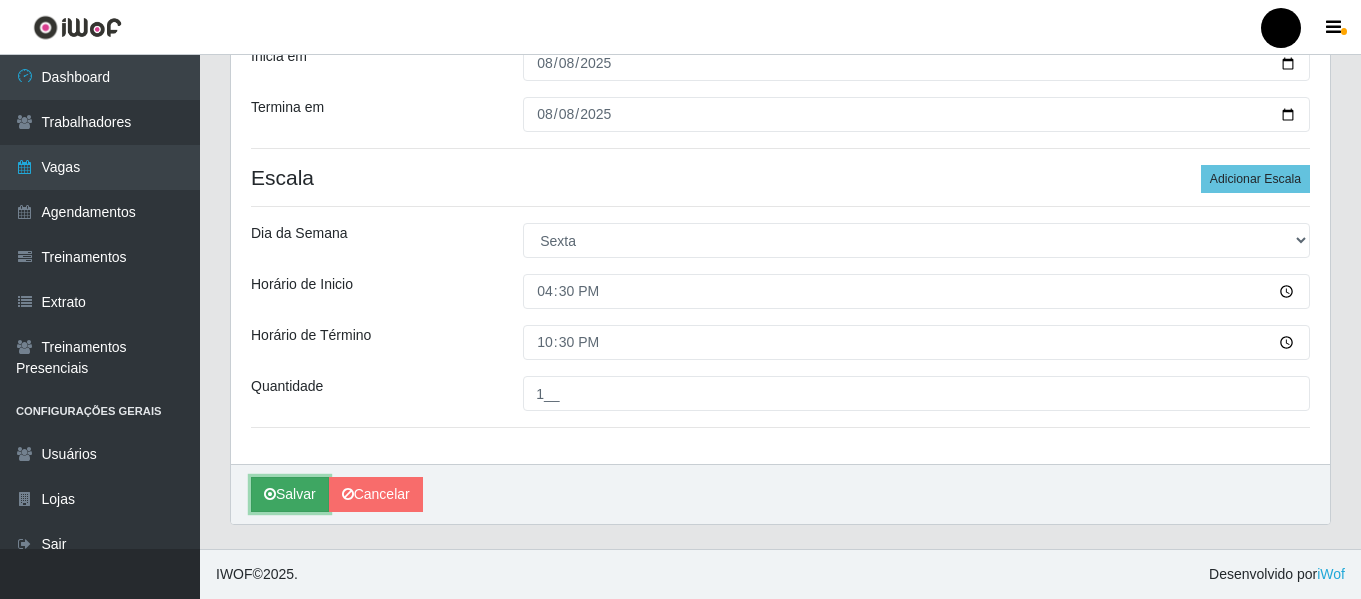 click on "Salvar" at bounding box center [290, 494] 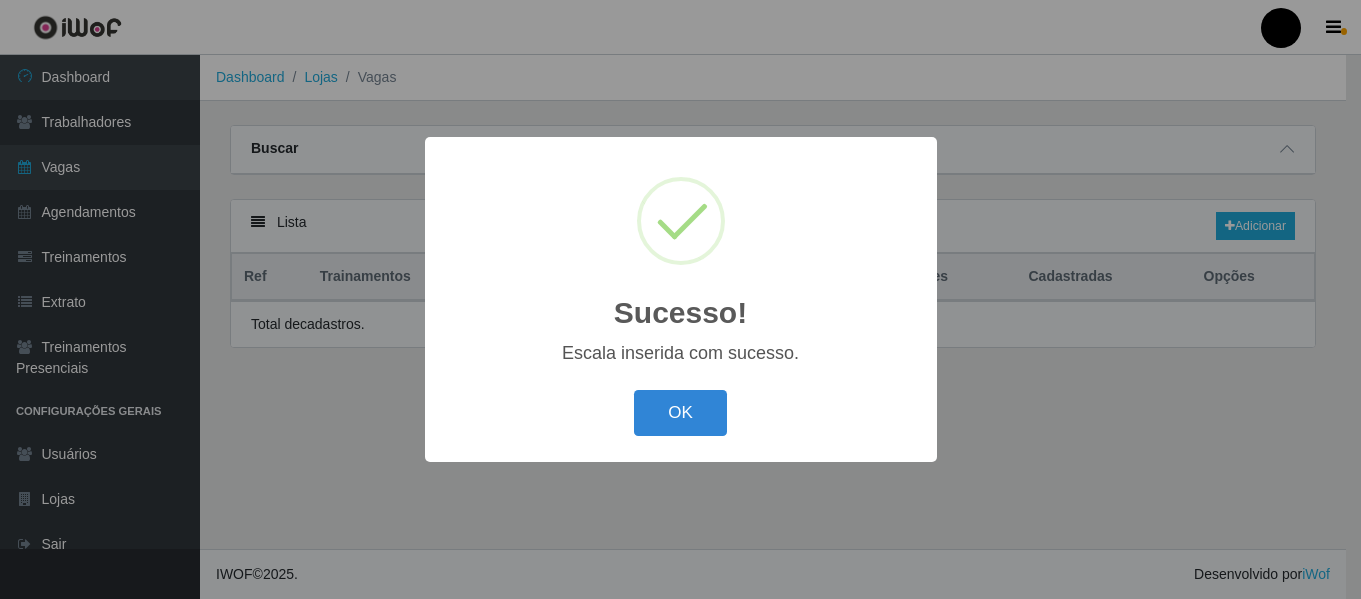 scroll, scrollTop: 0, scrollLeft: 0, axis: both 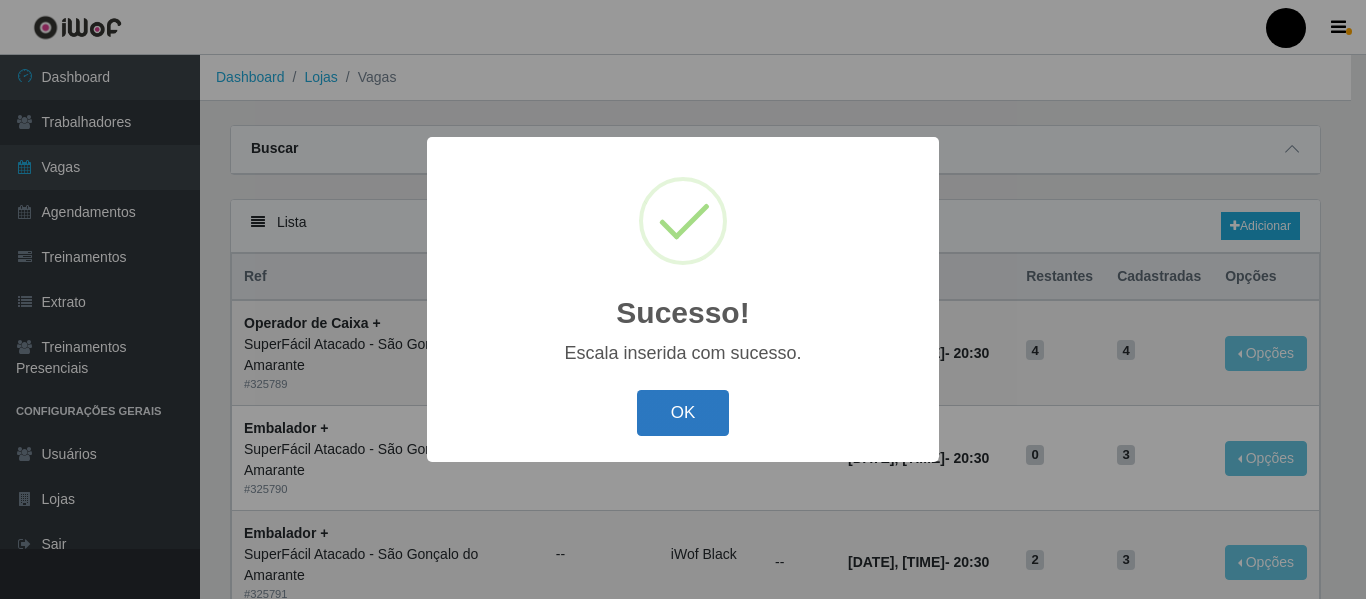 click on "OK" at bounding box center [683, 413] 